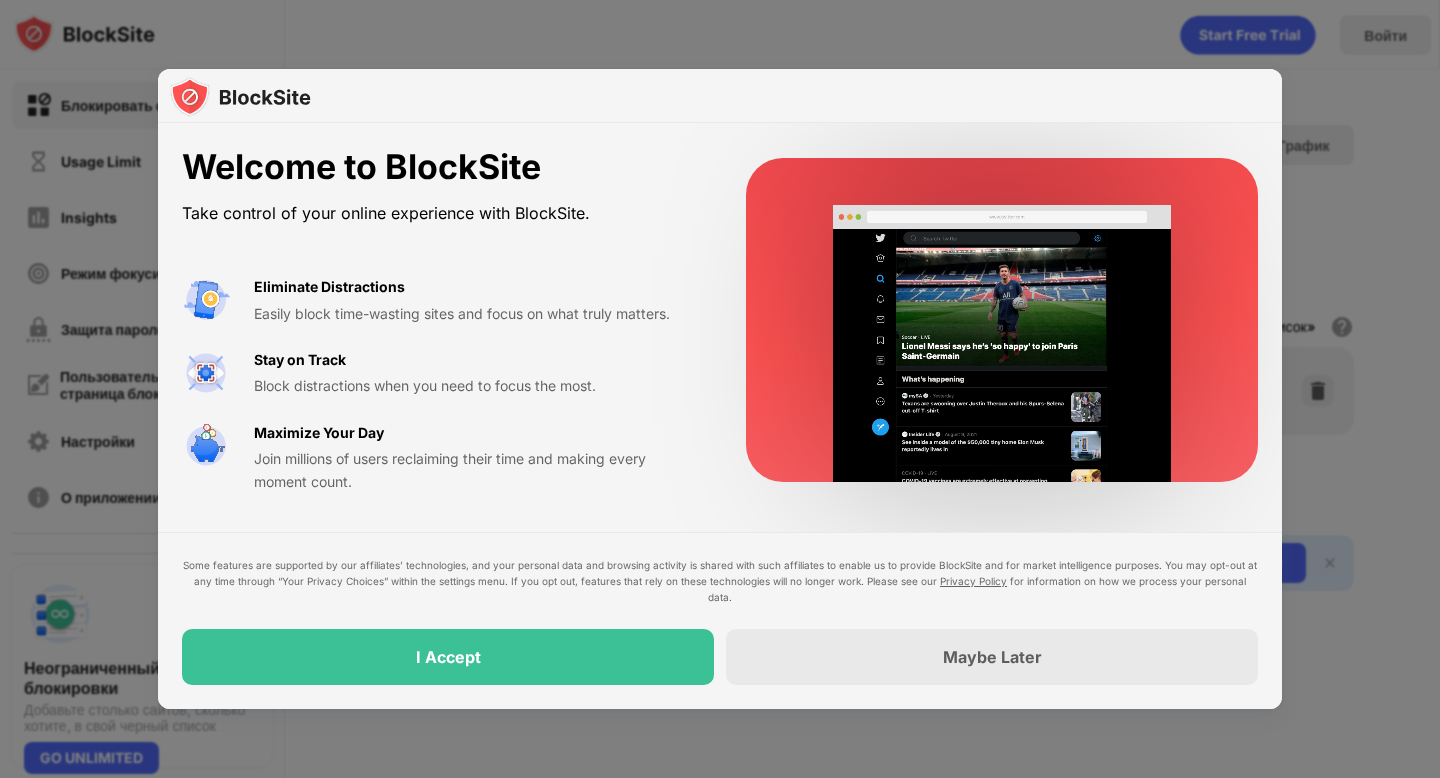 scroll, scrollTop: 0, scrollLeft: 0, axis: both 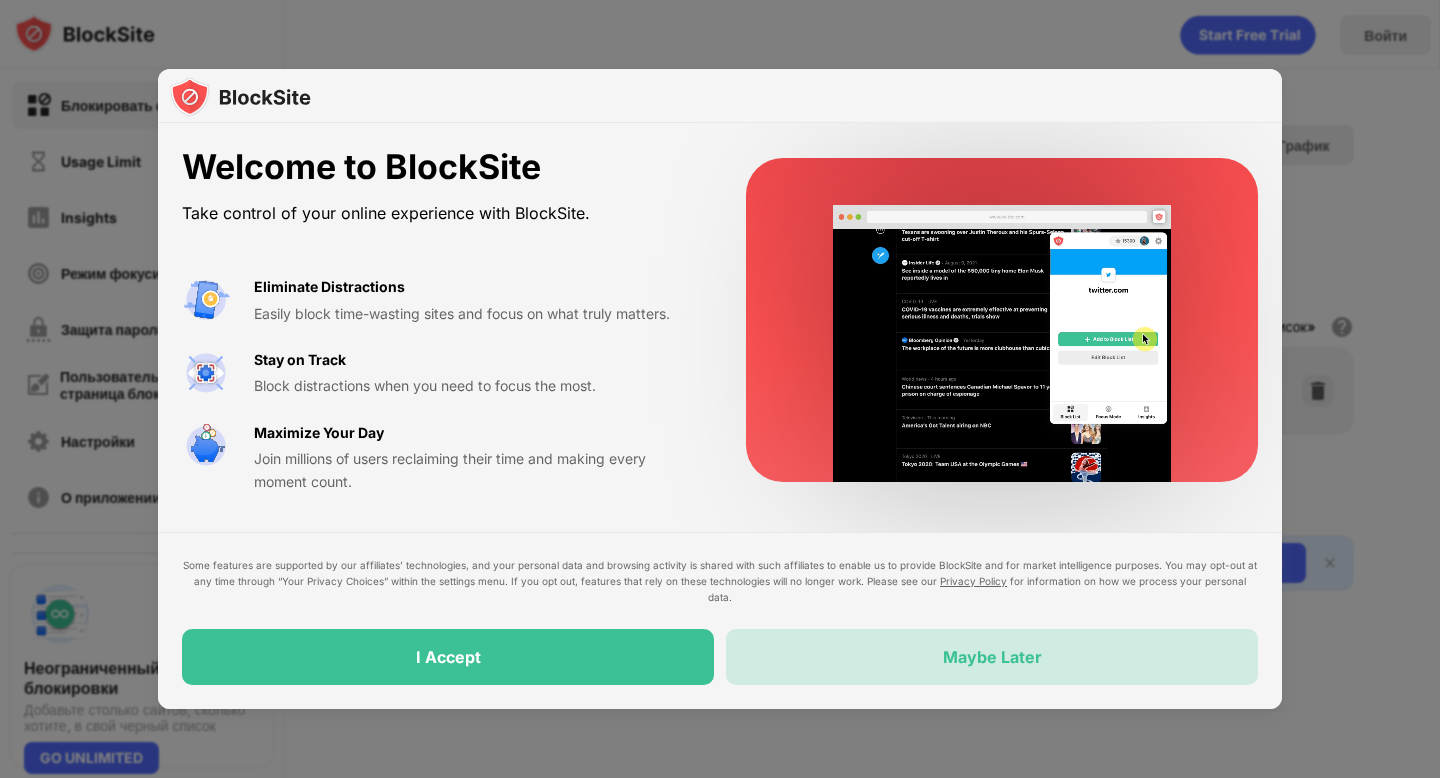 click on "Maybe Later" at bounding box center (992, 657) 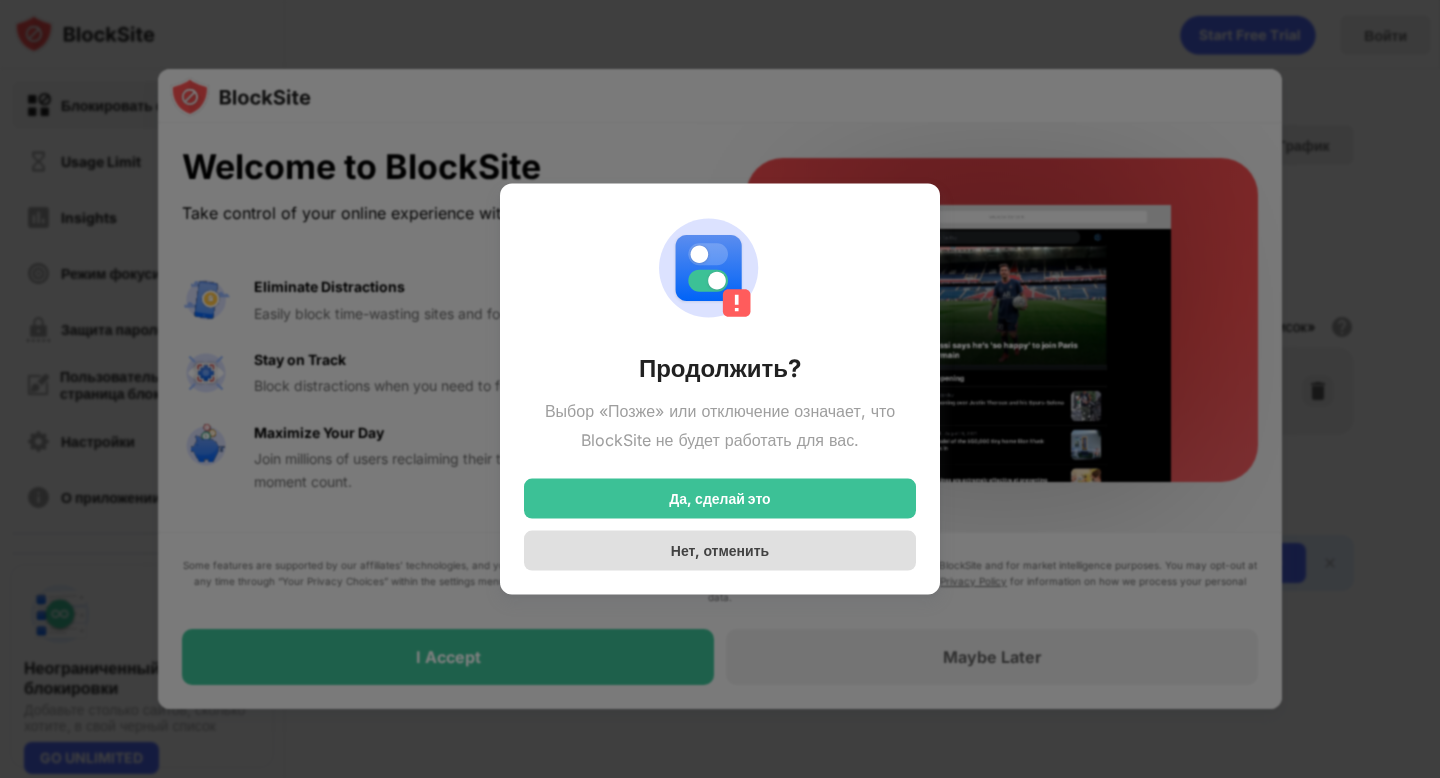 click on "Нет, отменить" at bounding box center [720, 550] 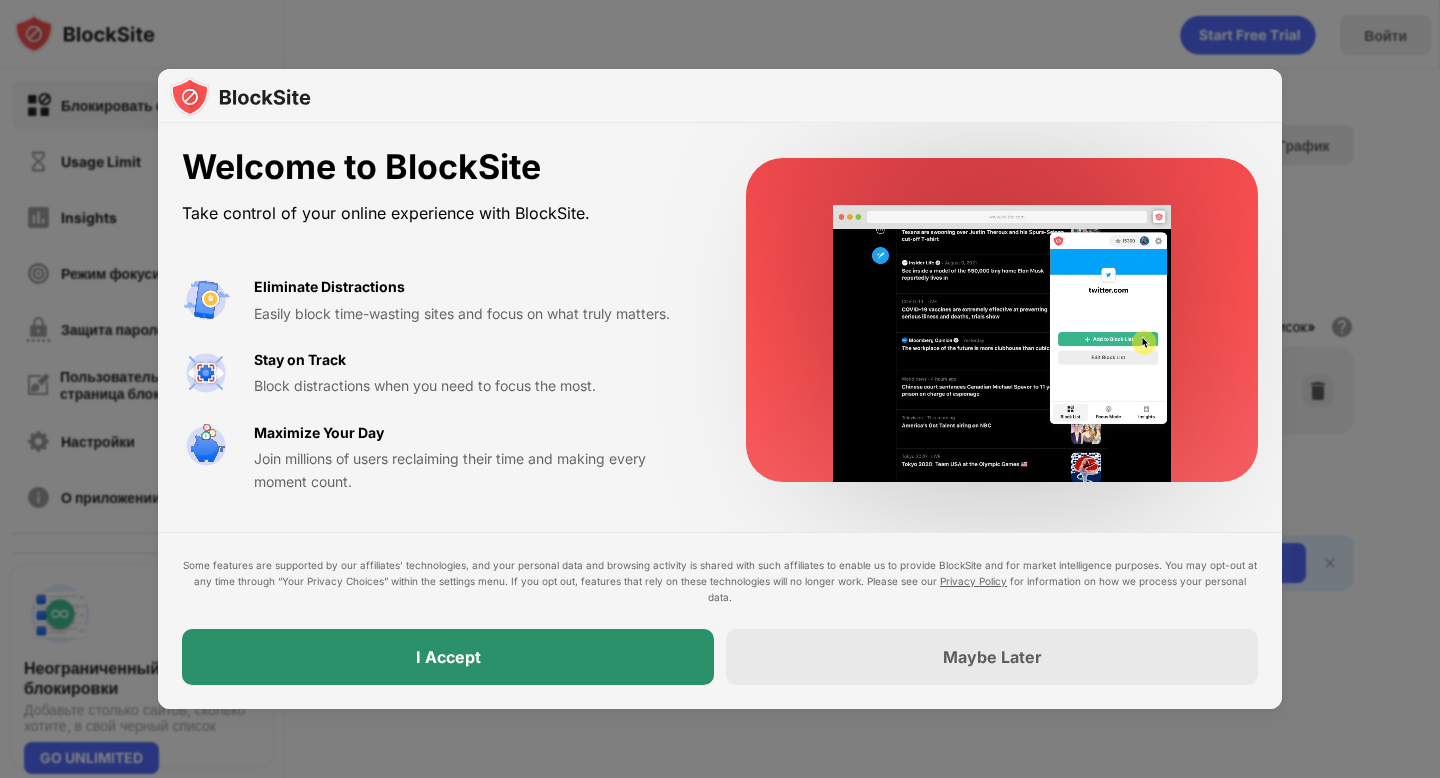 click on "I Accept" at bounding box center (448, 657) 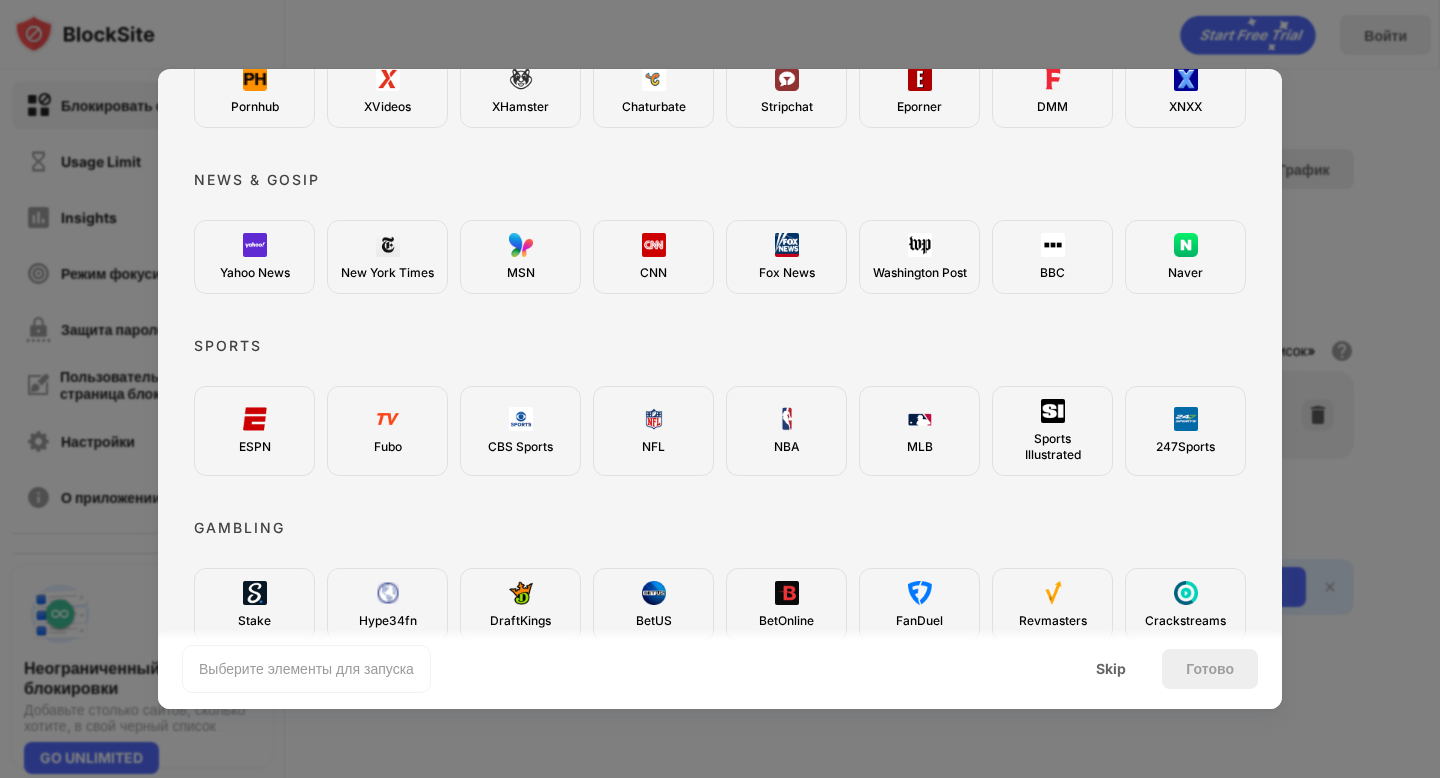 scroll, scrollTop: 0, scrollLeft: 0, axis: both 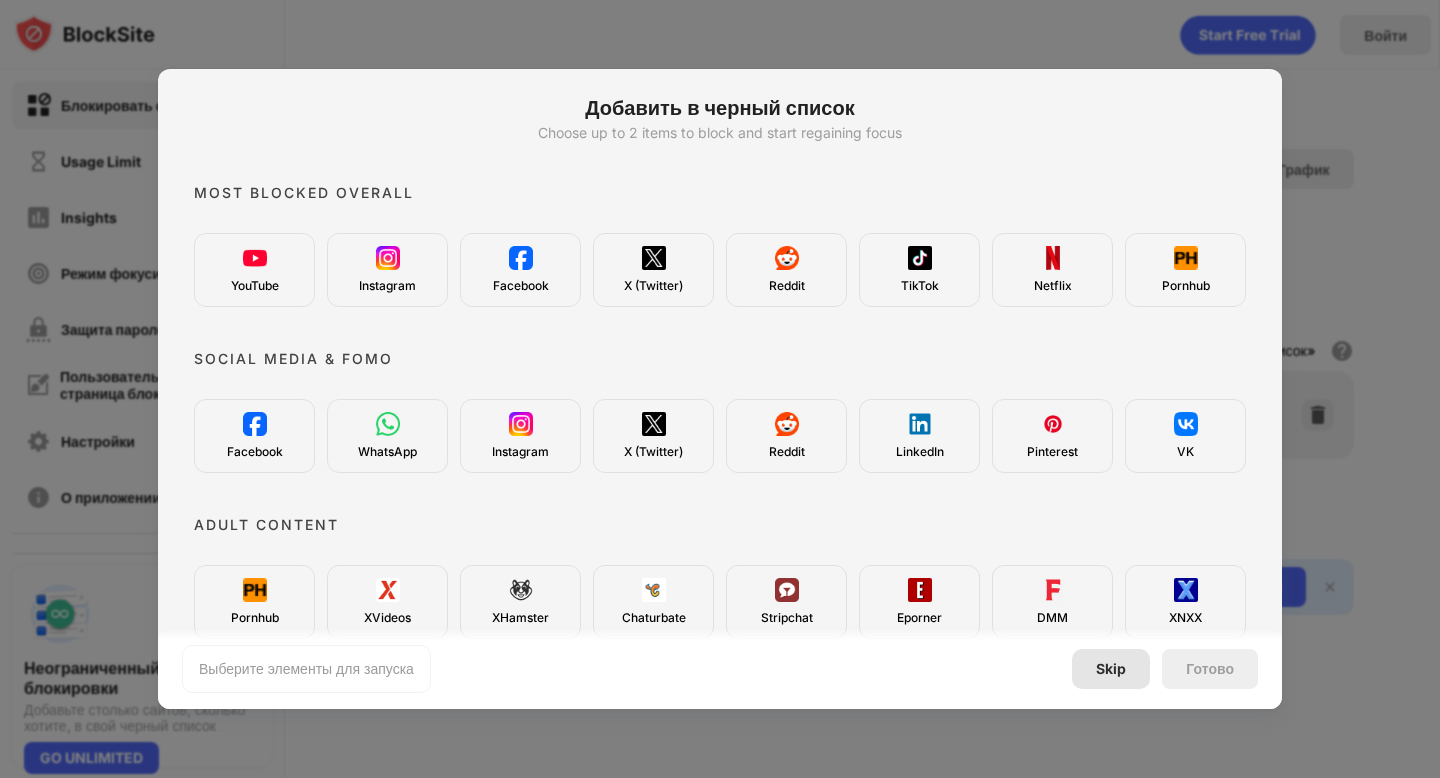 click on "Skip" at bounding box center (1111, 669) 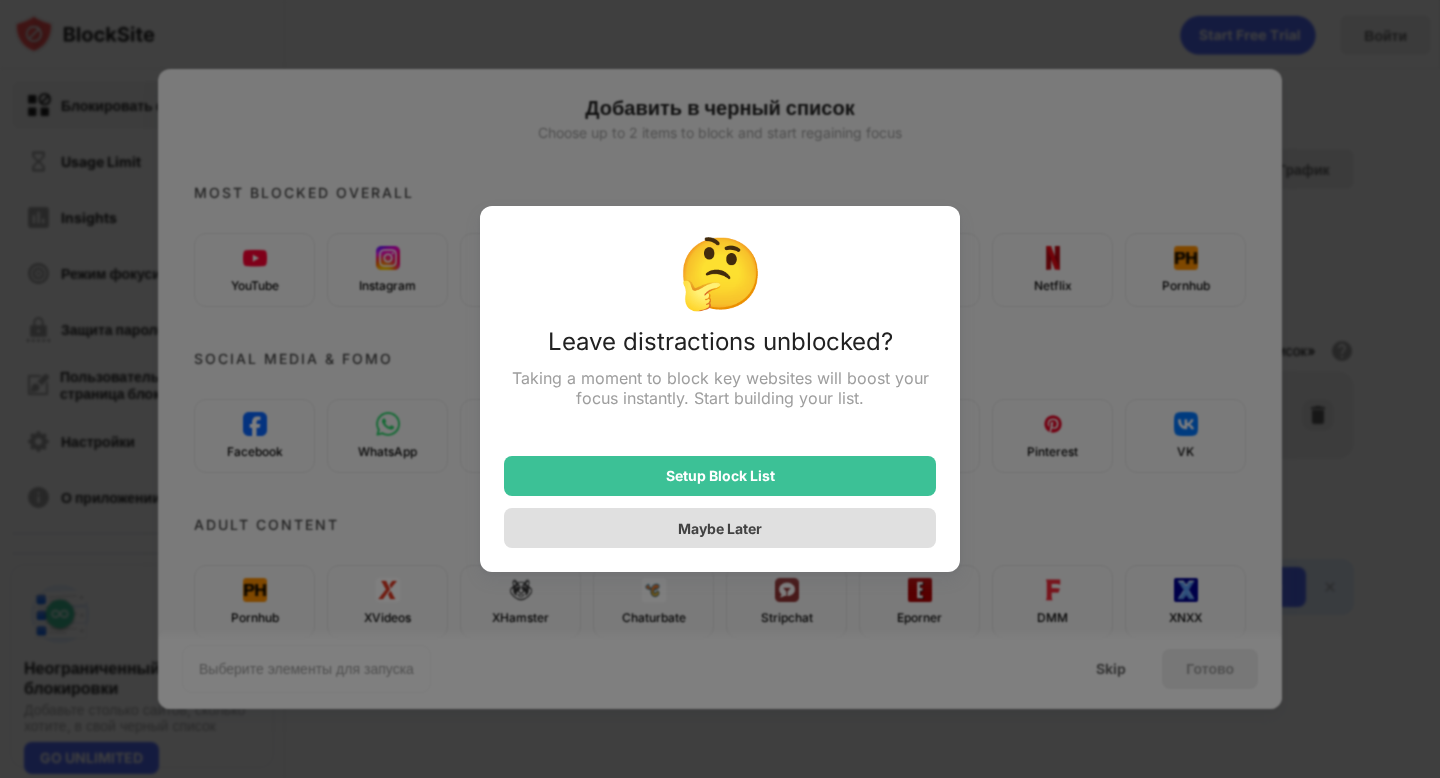 click on "Maybe Later" at bounding box center [720, 528] 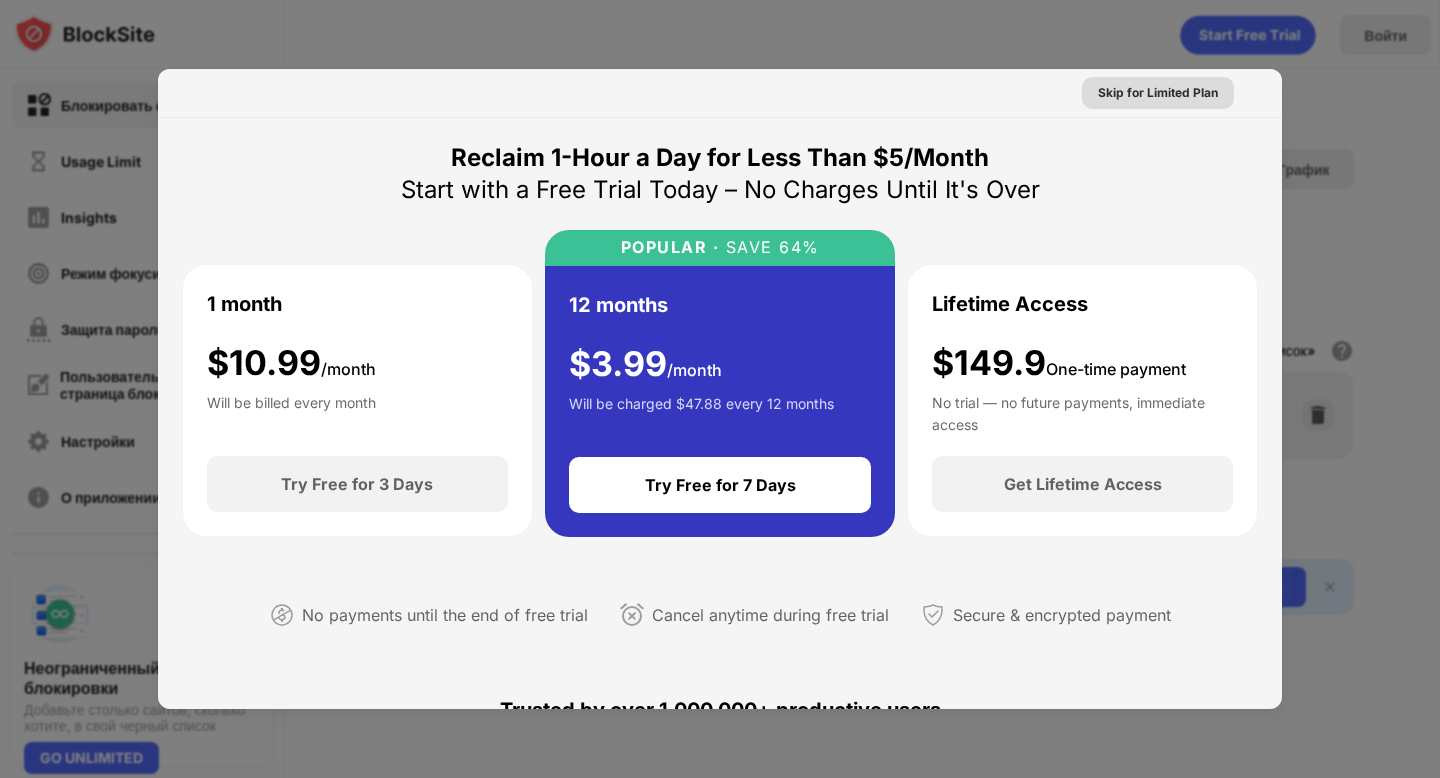 click on "Skip for Limited Plan" at bounding box center (1158, 93) 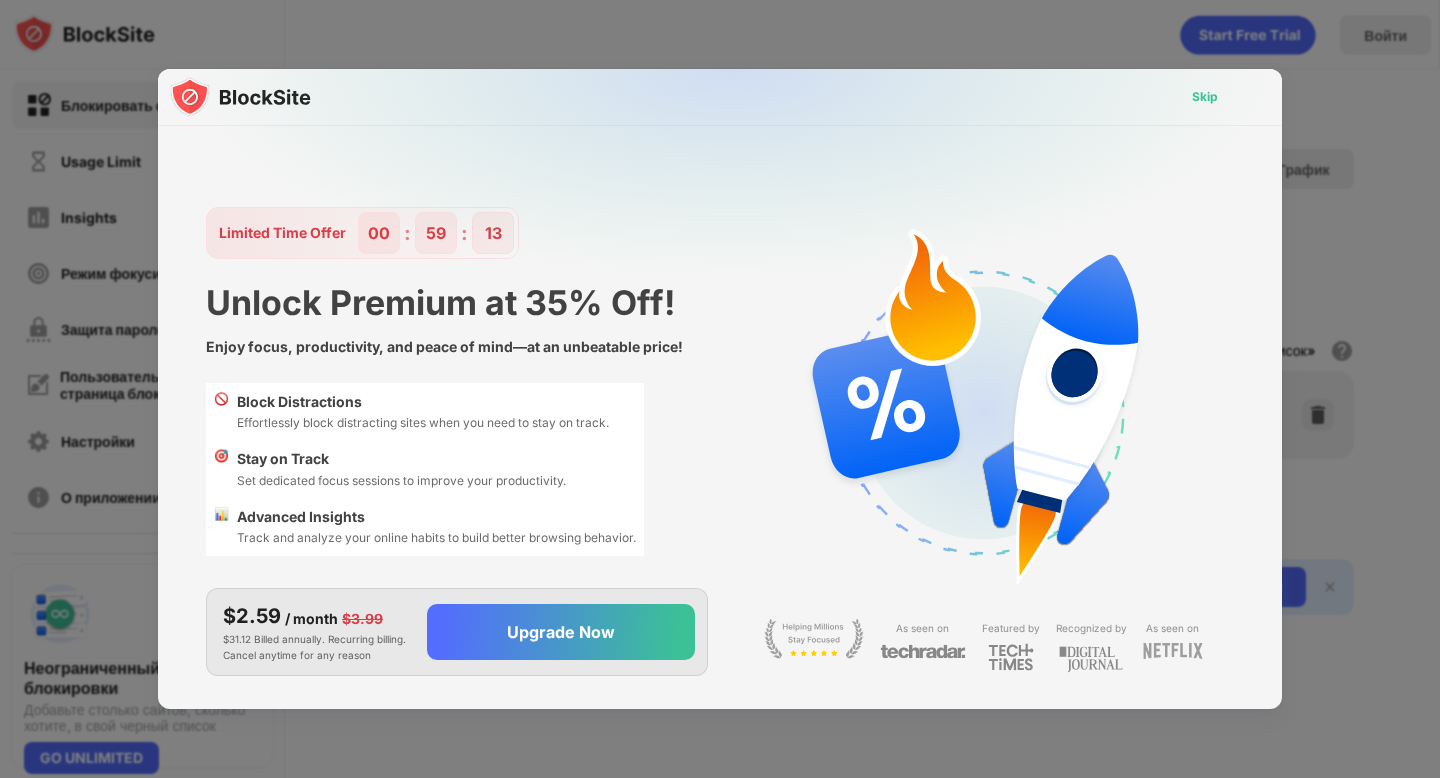click on "Skip" at bounding box center [1205, 97] 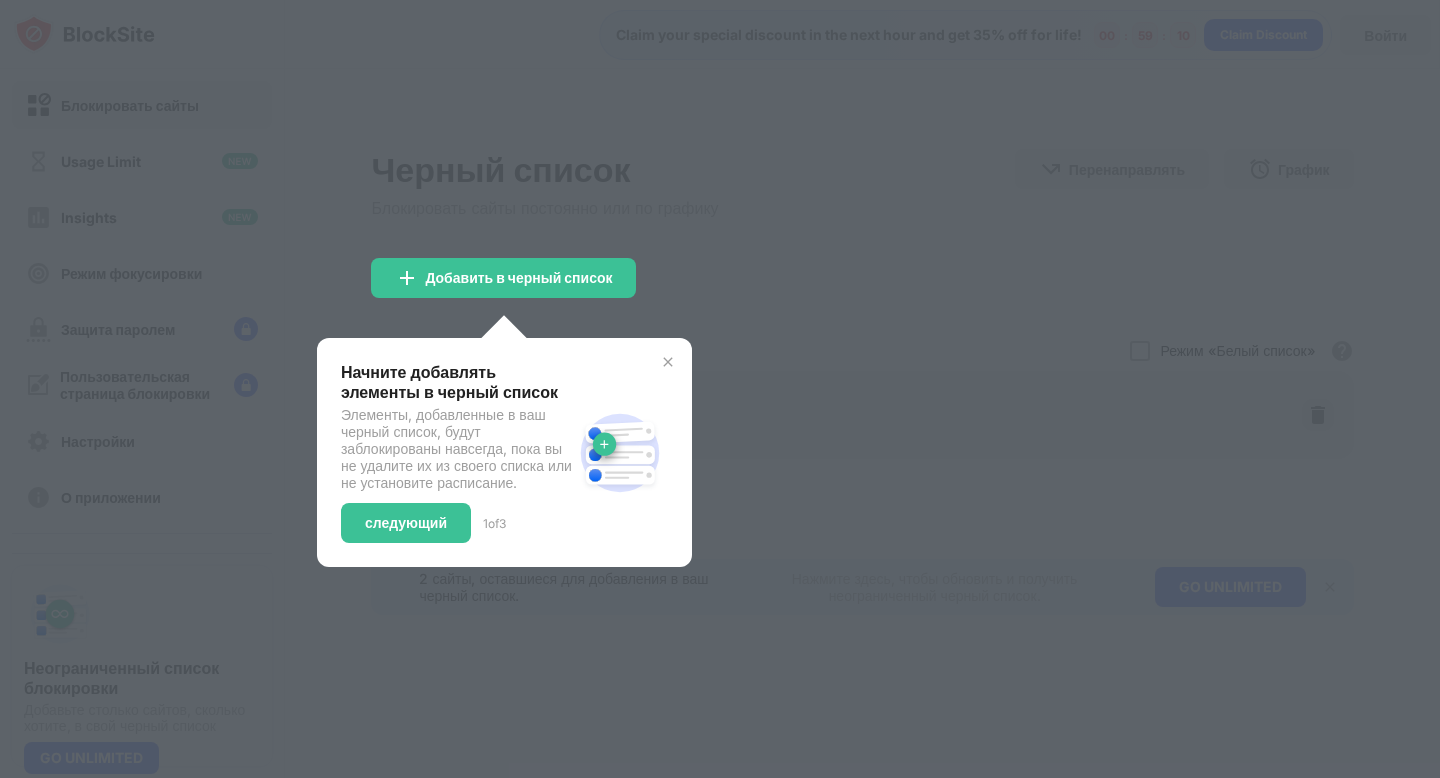 click at bounding box center (668, 362) 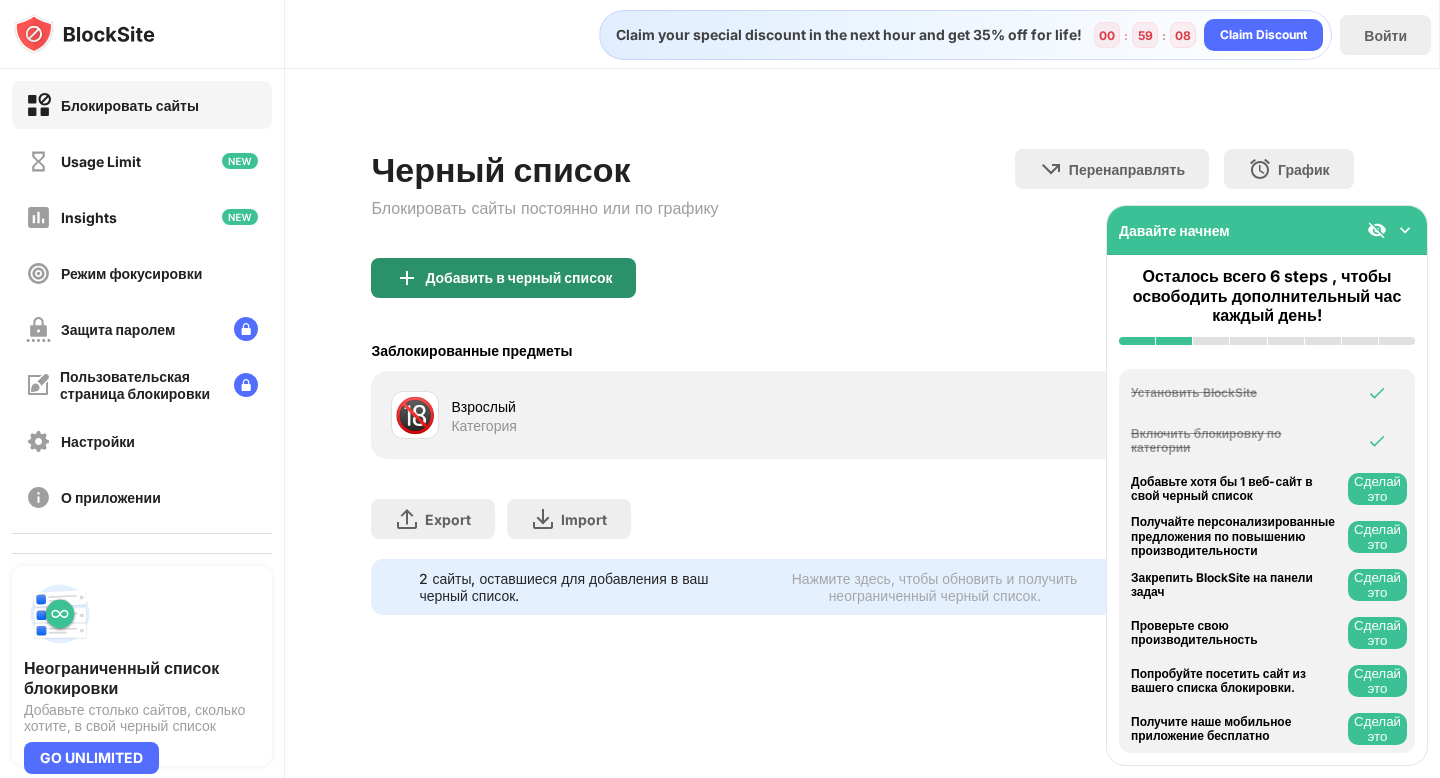 click on "Добавить в черный список" at bounding box center [518, 278] 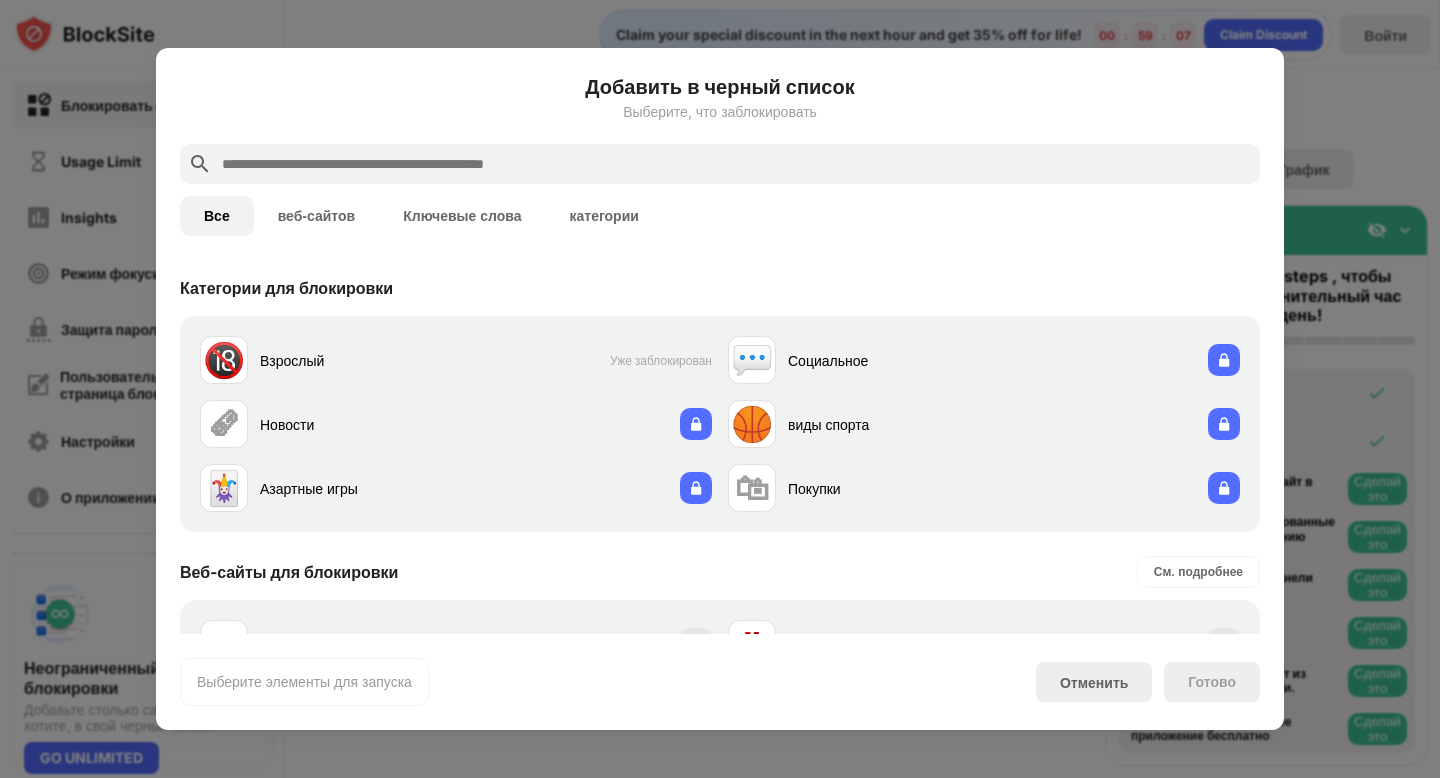 click at bounding box center (736, 164) 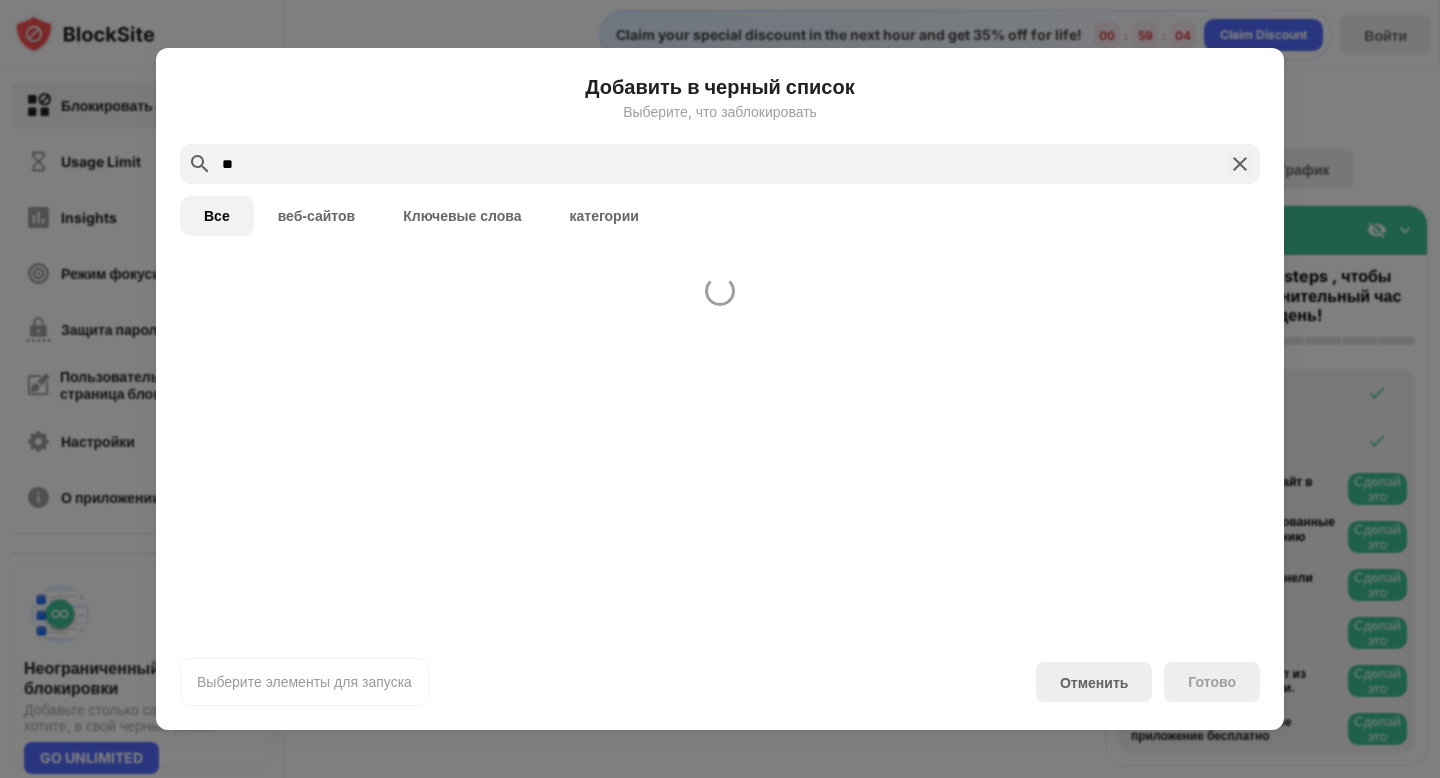 type on "*" 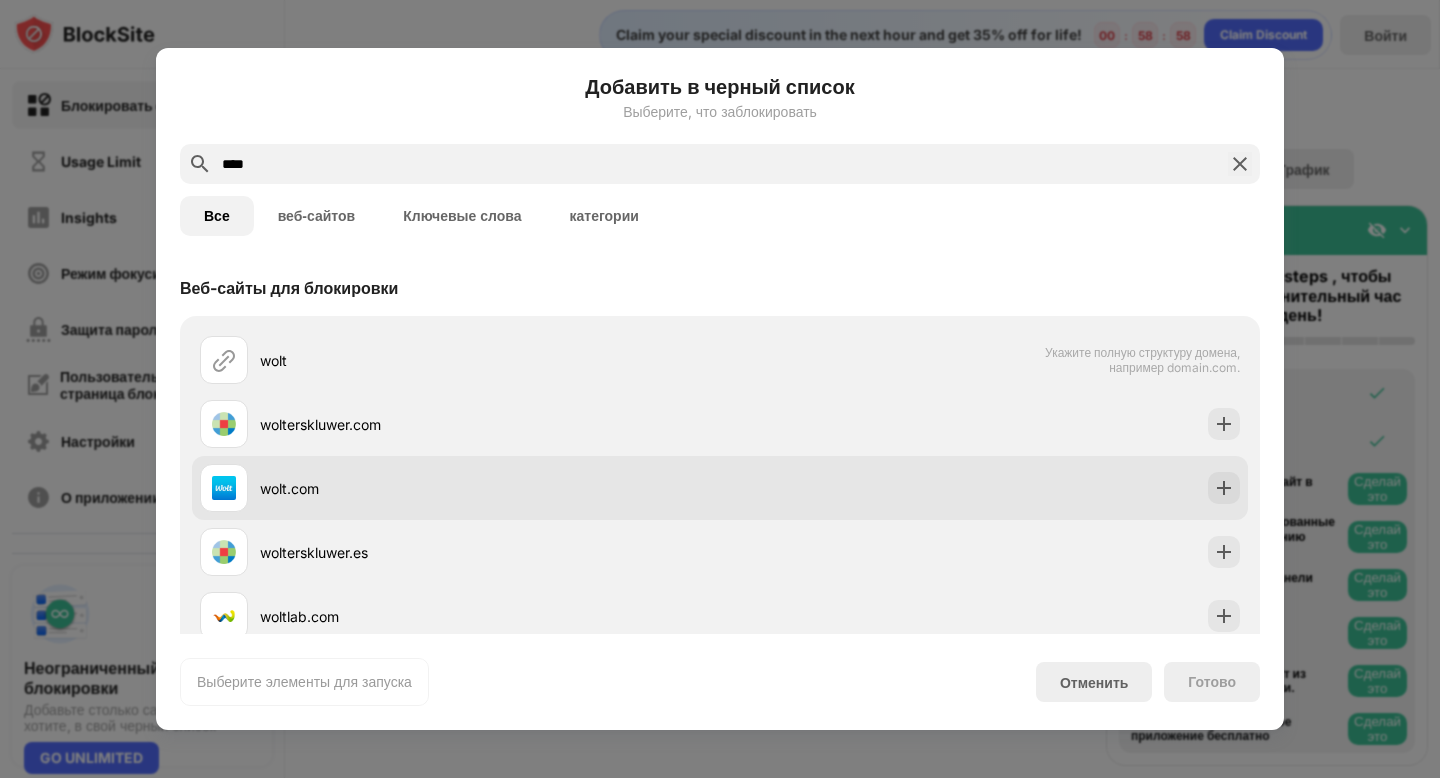 type on "****" 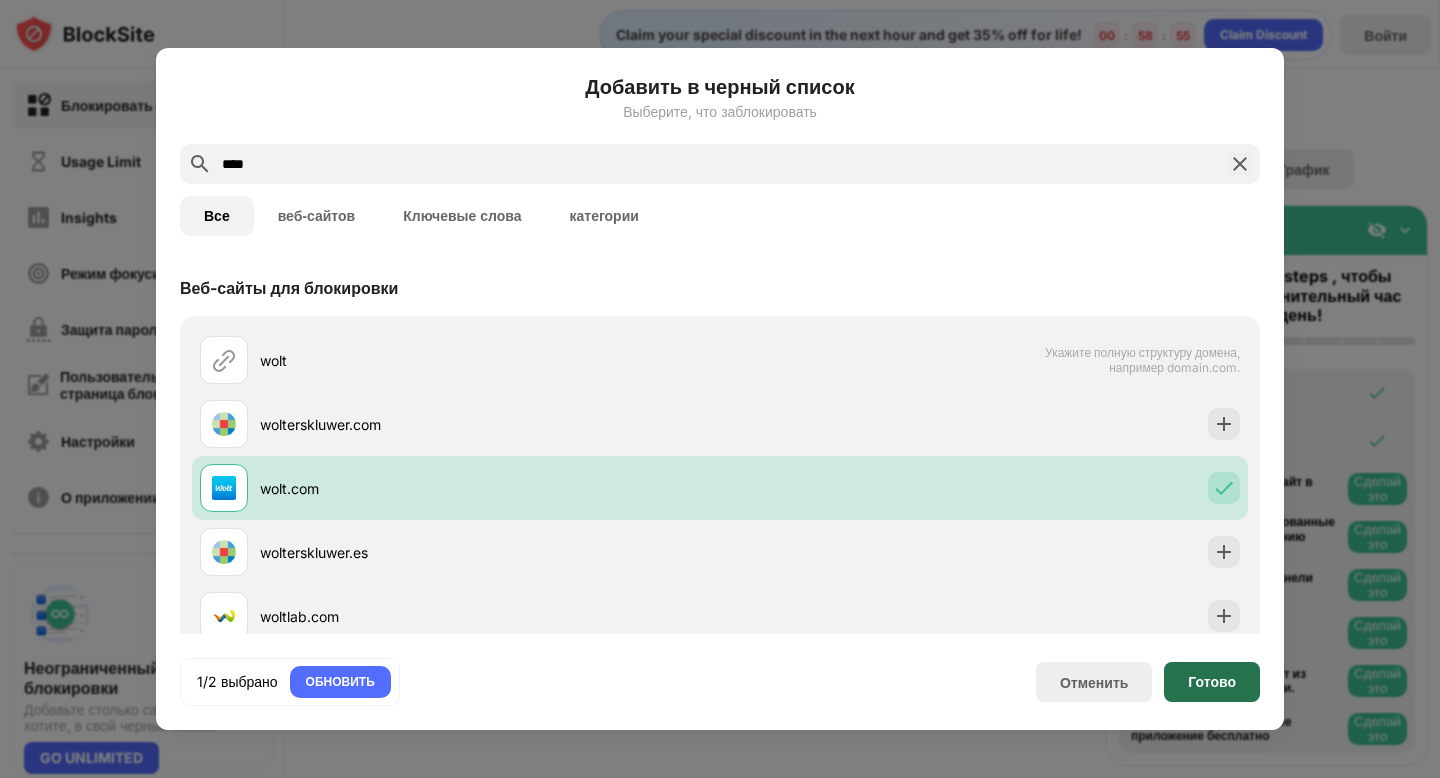 click on "Готово" at bounding box center [1212, 682] 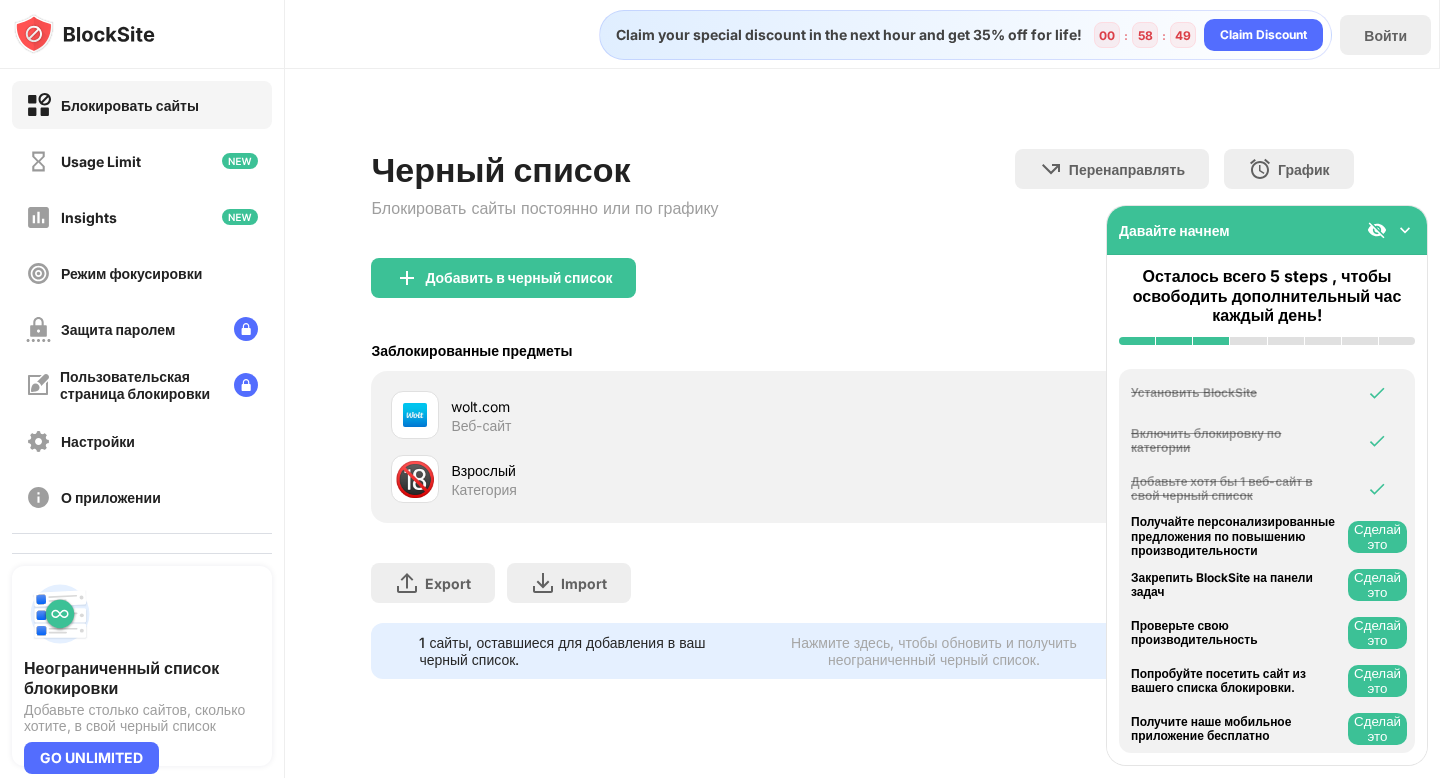 click at bounding box center [1405, 230] 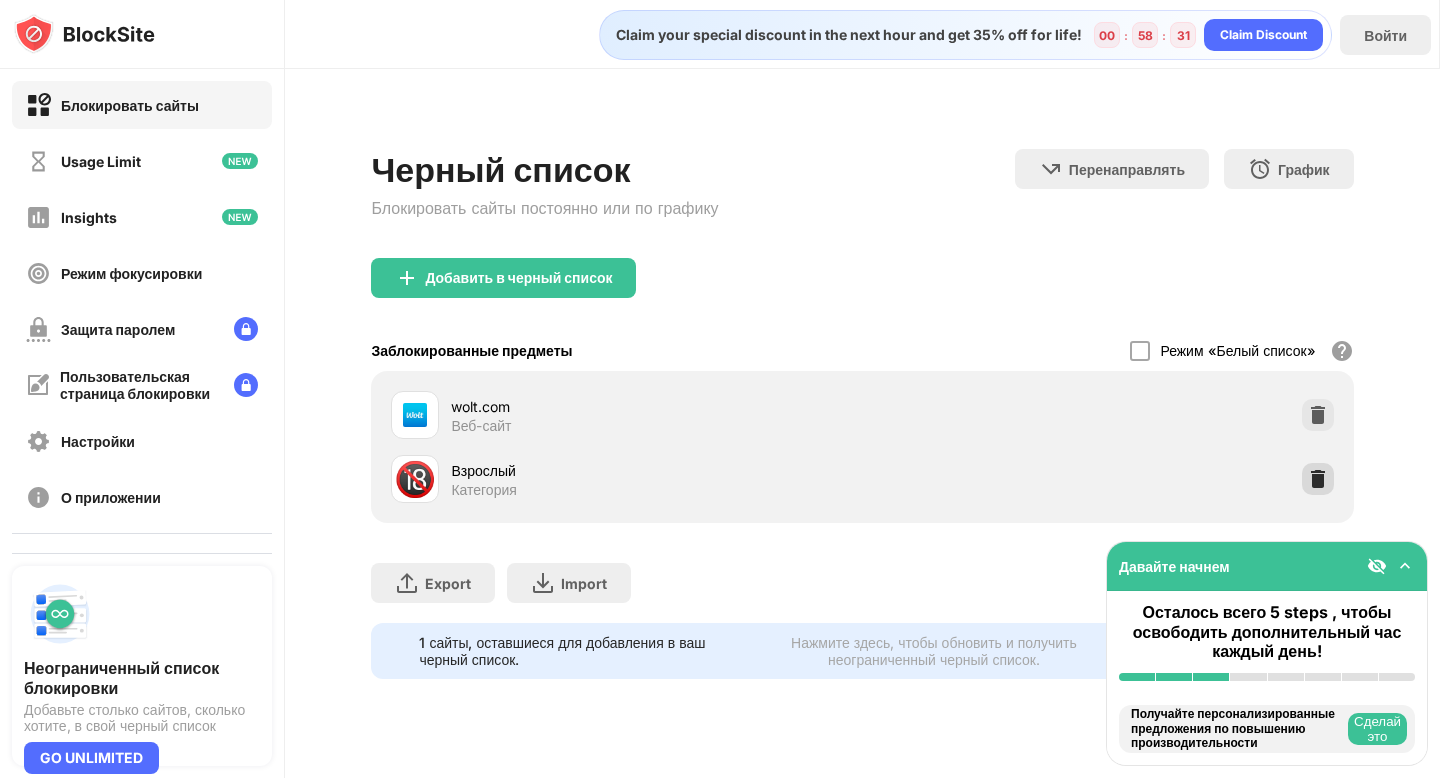 click at bounding box center [1318, 479] 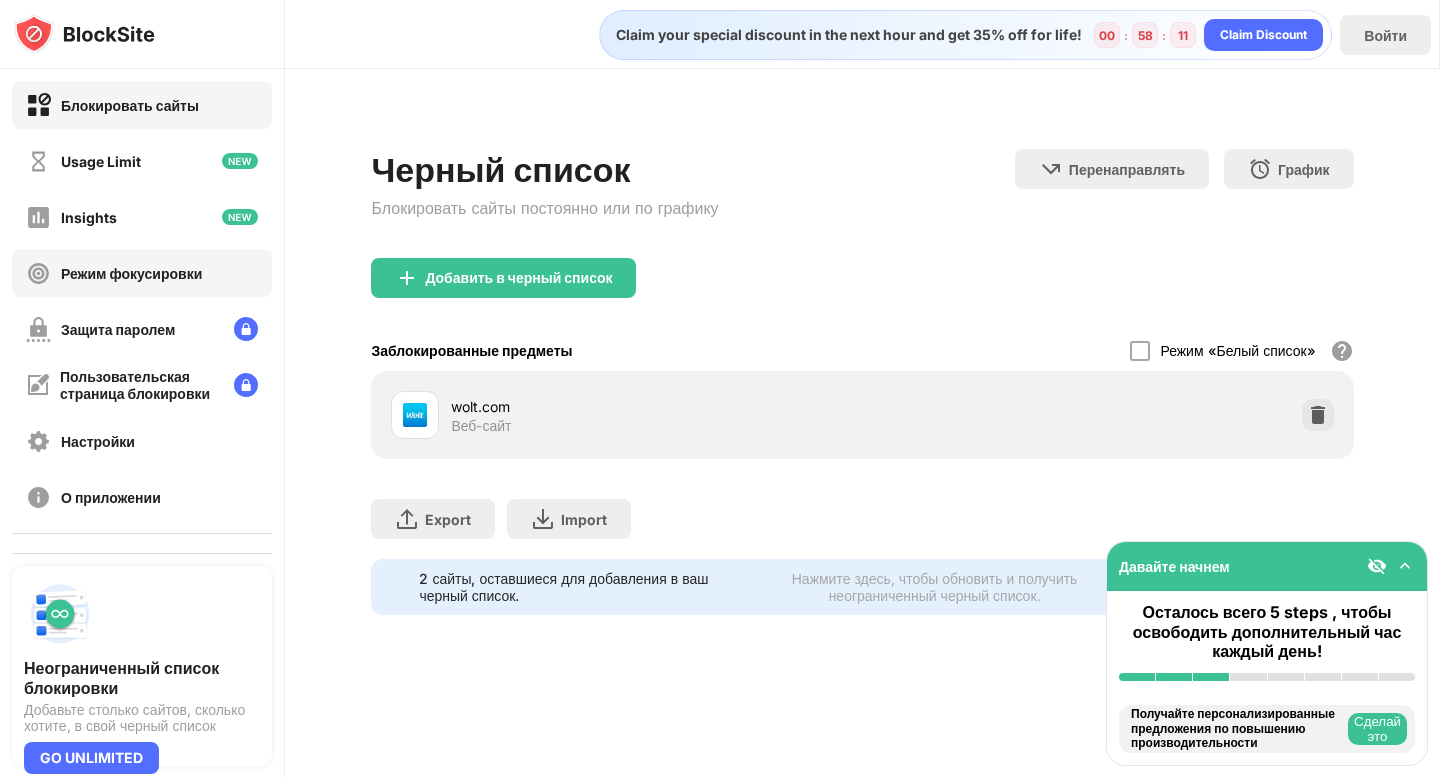 click on "Режим фокусировки" at bounding box center [131, 273] 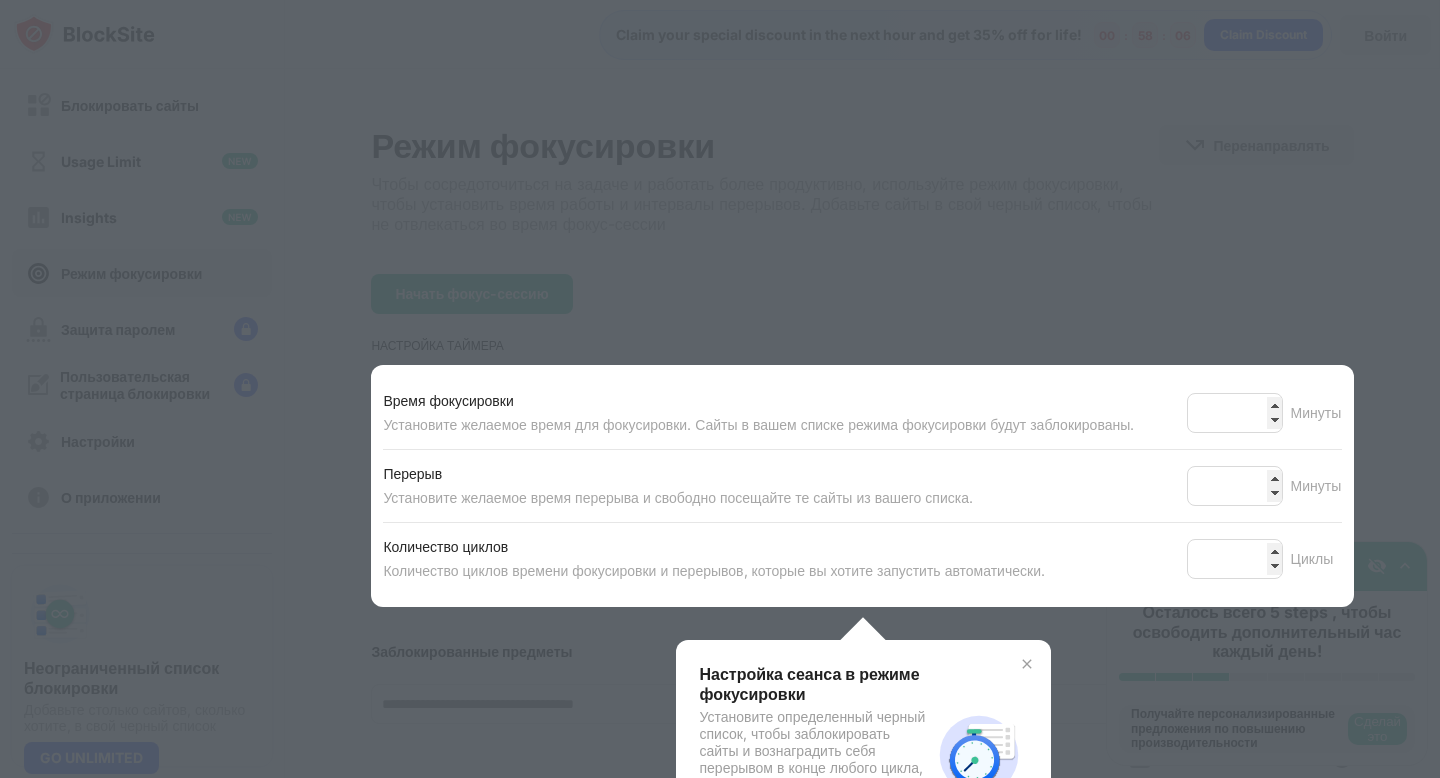 click at bounding box center [720, 389] 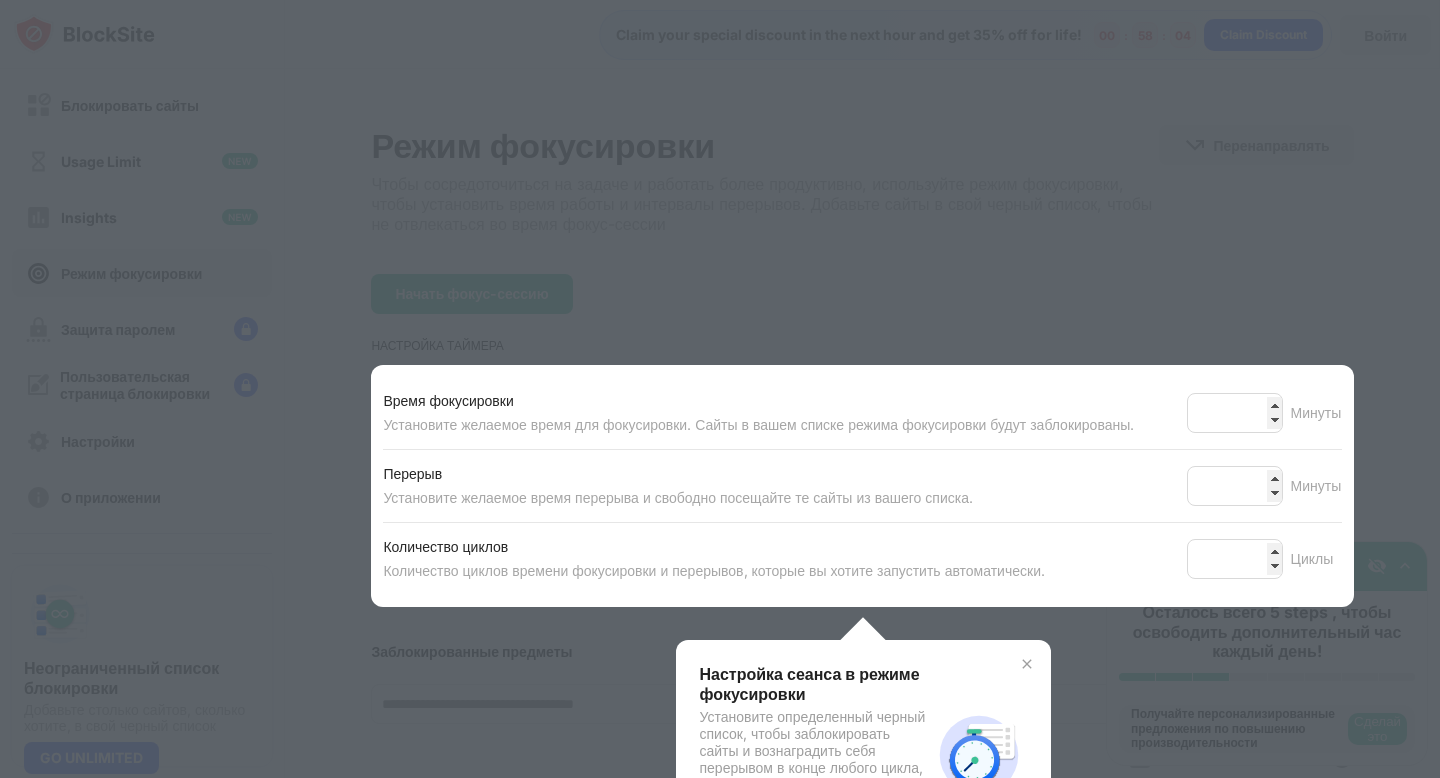 click at bounding box center (1027, 664) 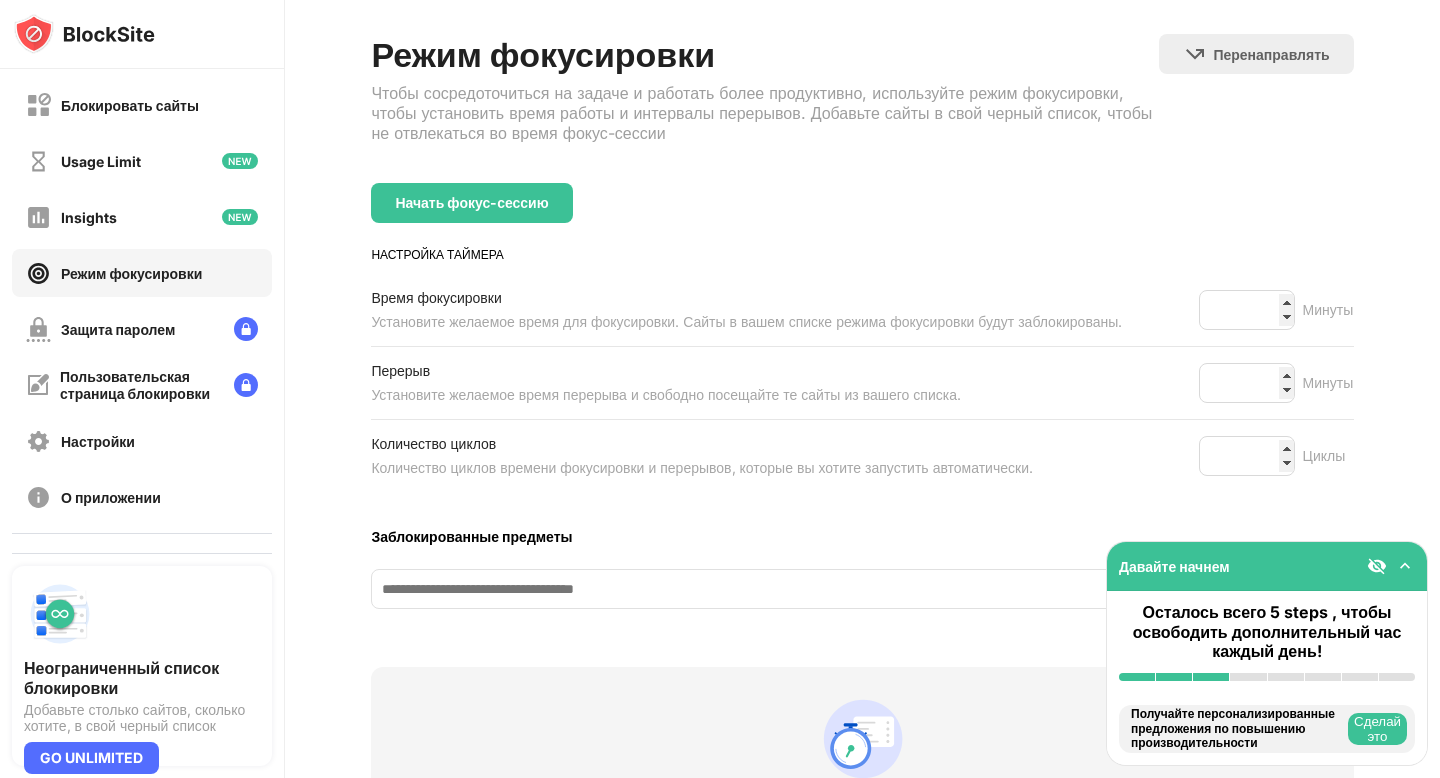 scroll, scrollTop: 132, scrollLeft: 0, axis: vertical 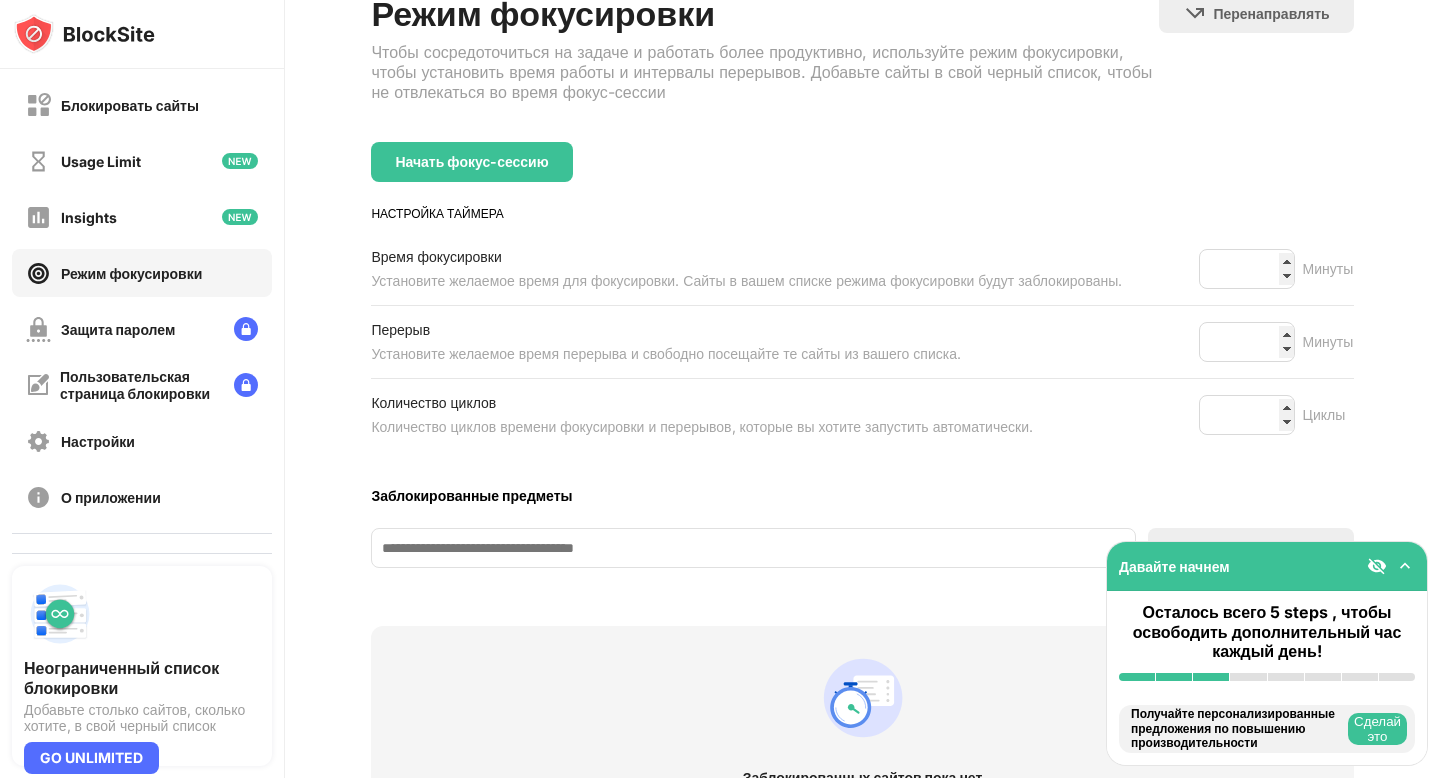 click on "Блокировать сайты" at bounding box center (130, 105) 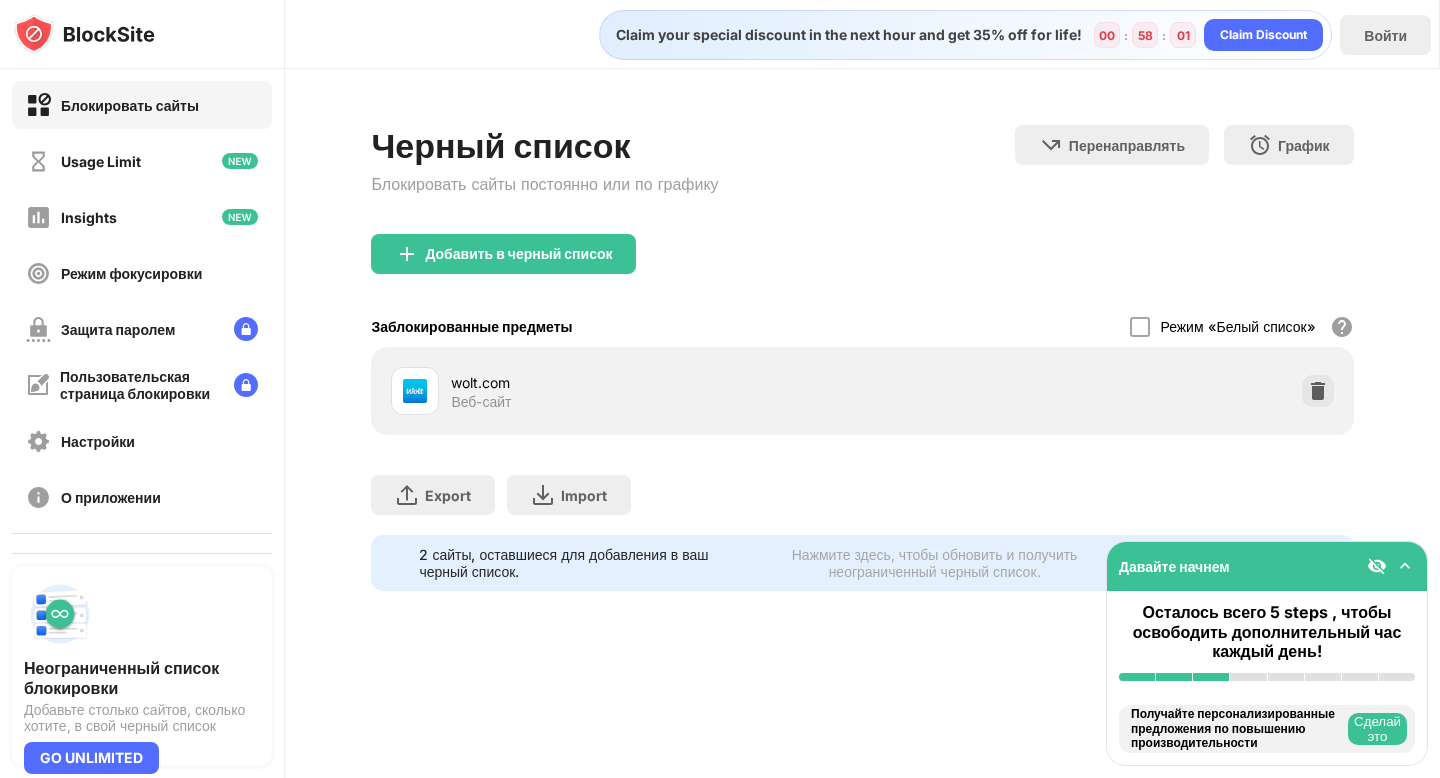 scroll, scrollTop: 0, scrollLeft: 0, axis: both 